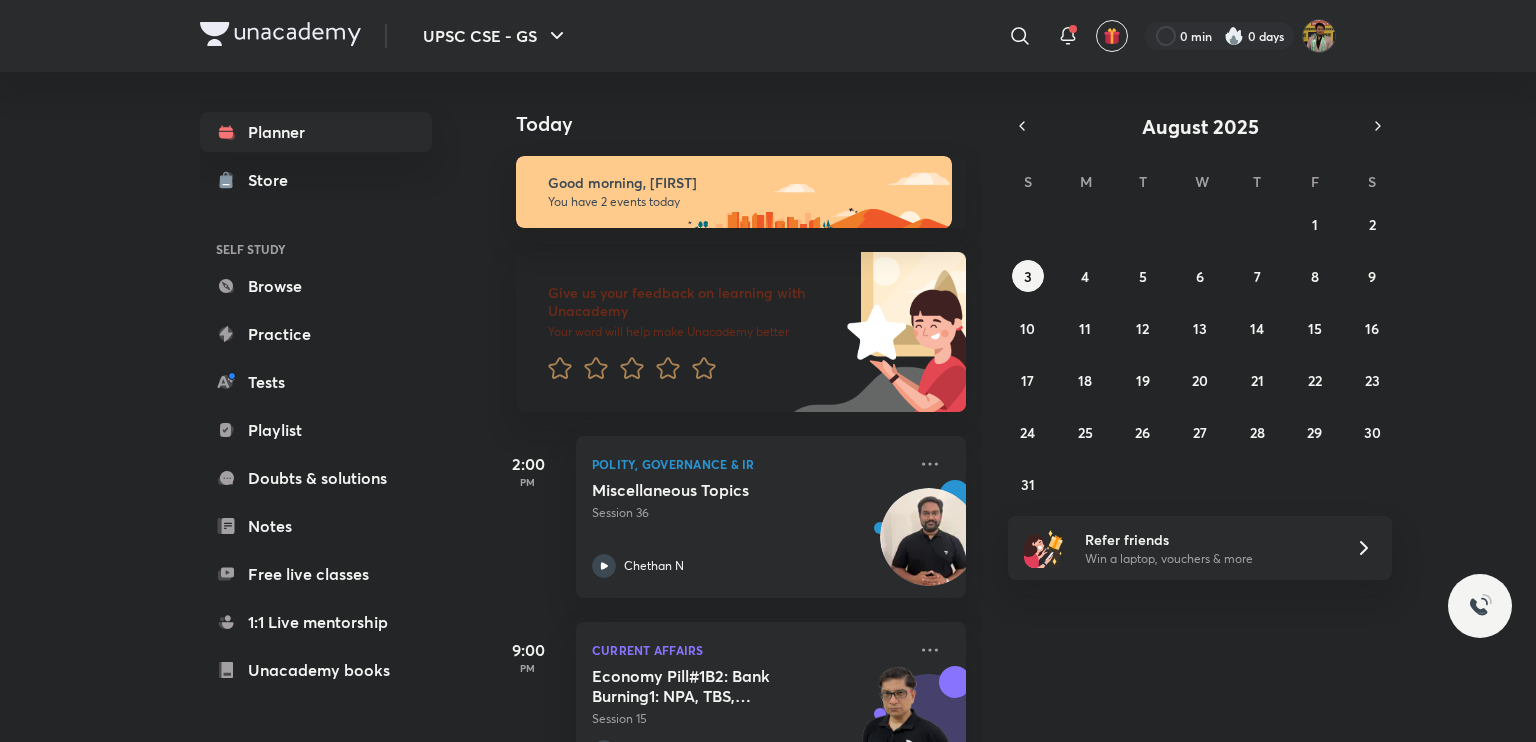 scroll, scrollTop: 0, scrollLeft: 0, axis: both 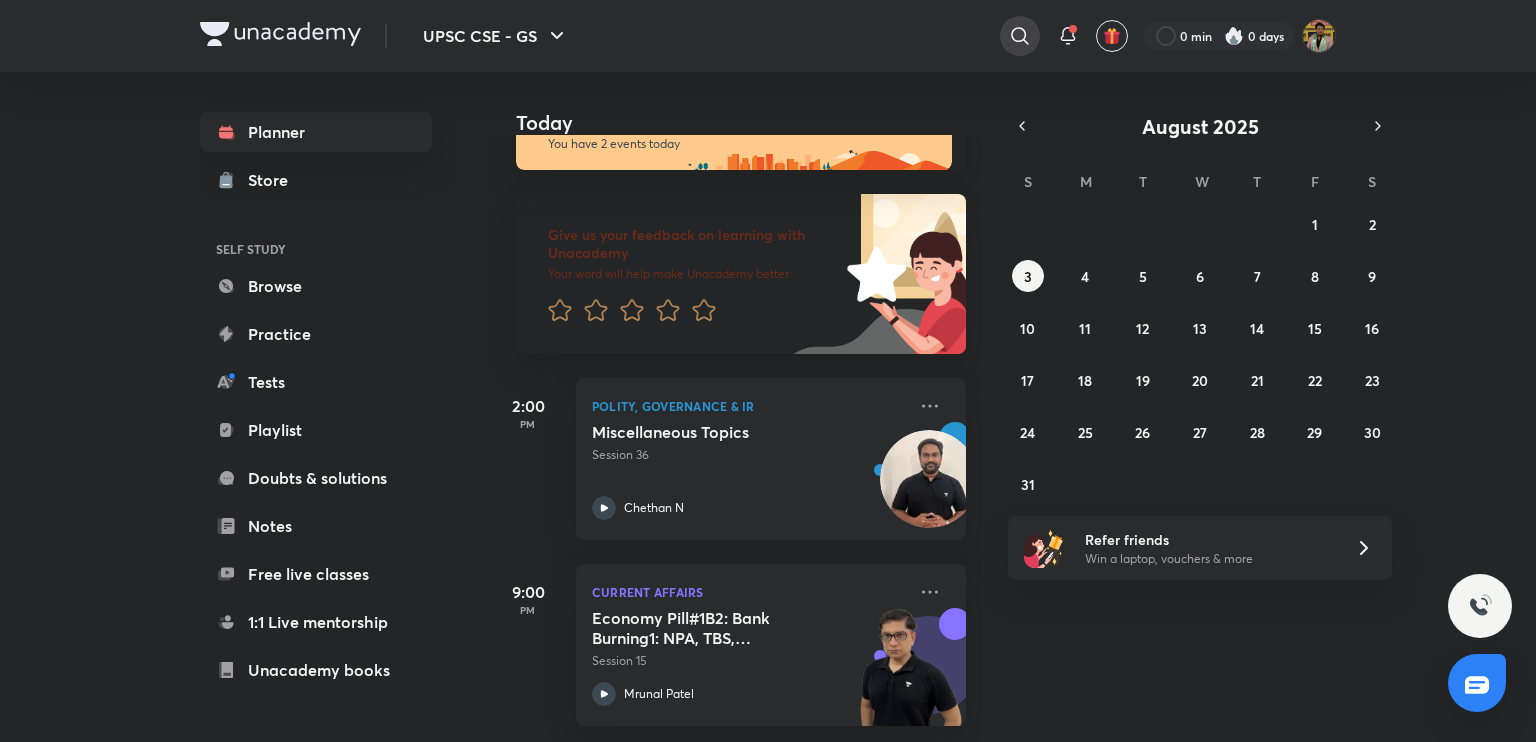 click 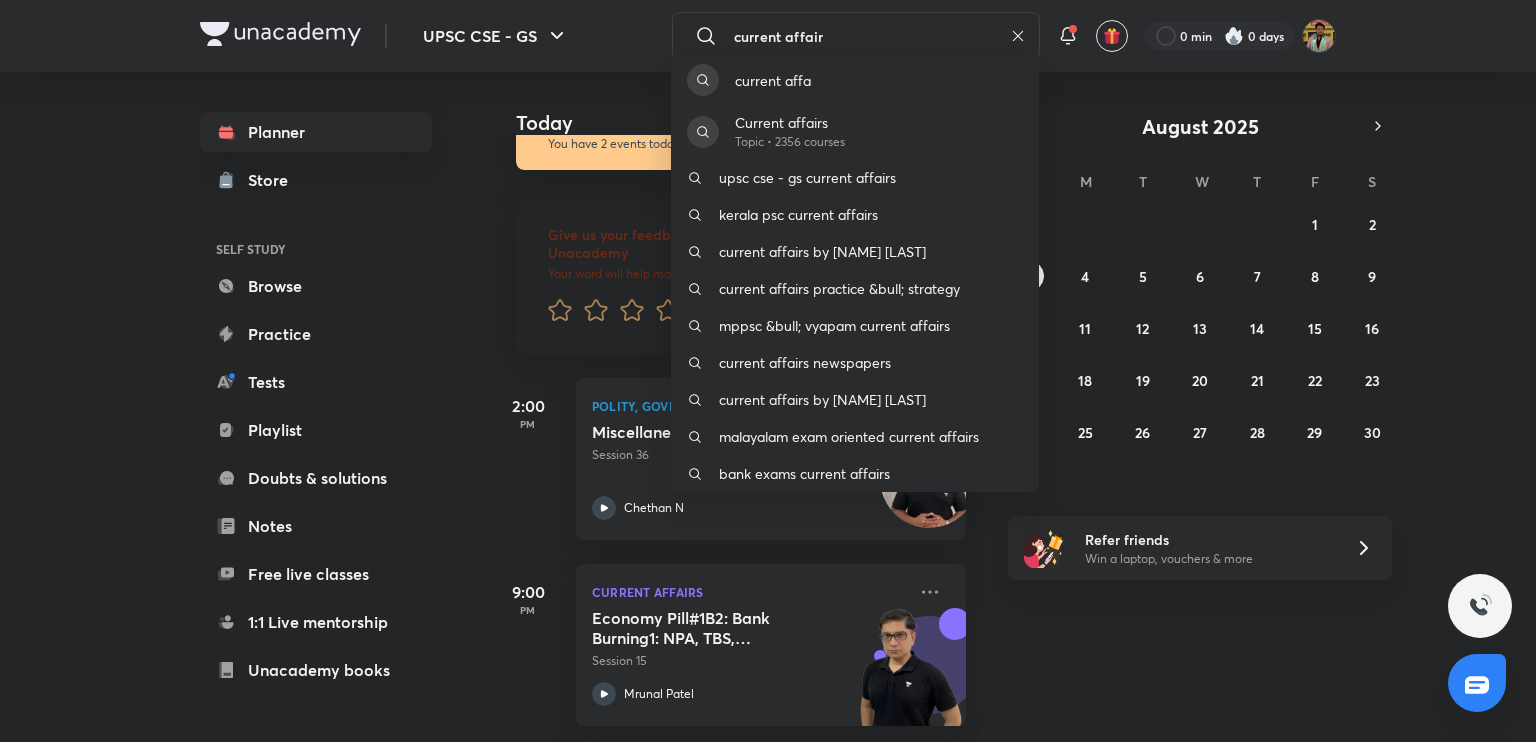 type on "current affair" 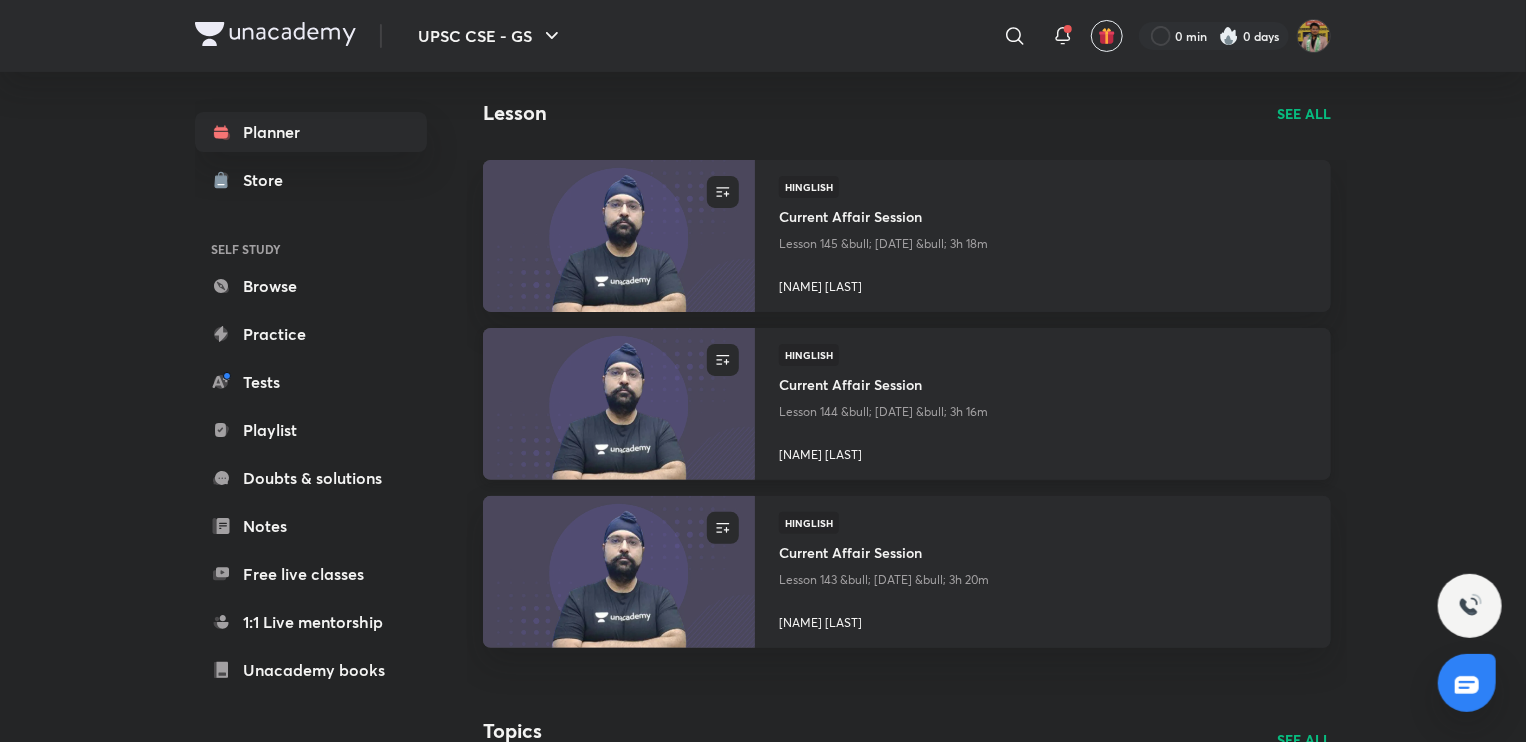 scroll, scrollTop: 88, scrollLeft: 0, axis: vertical 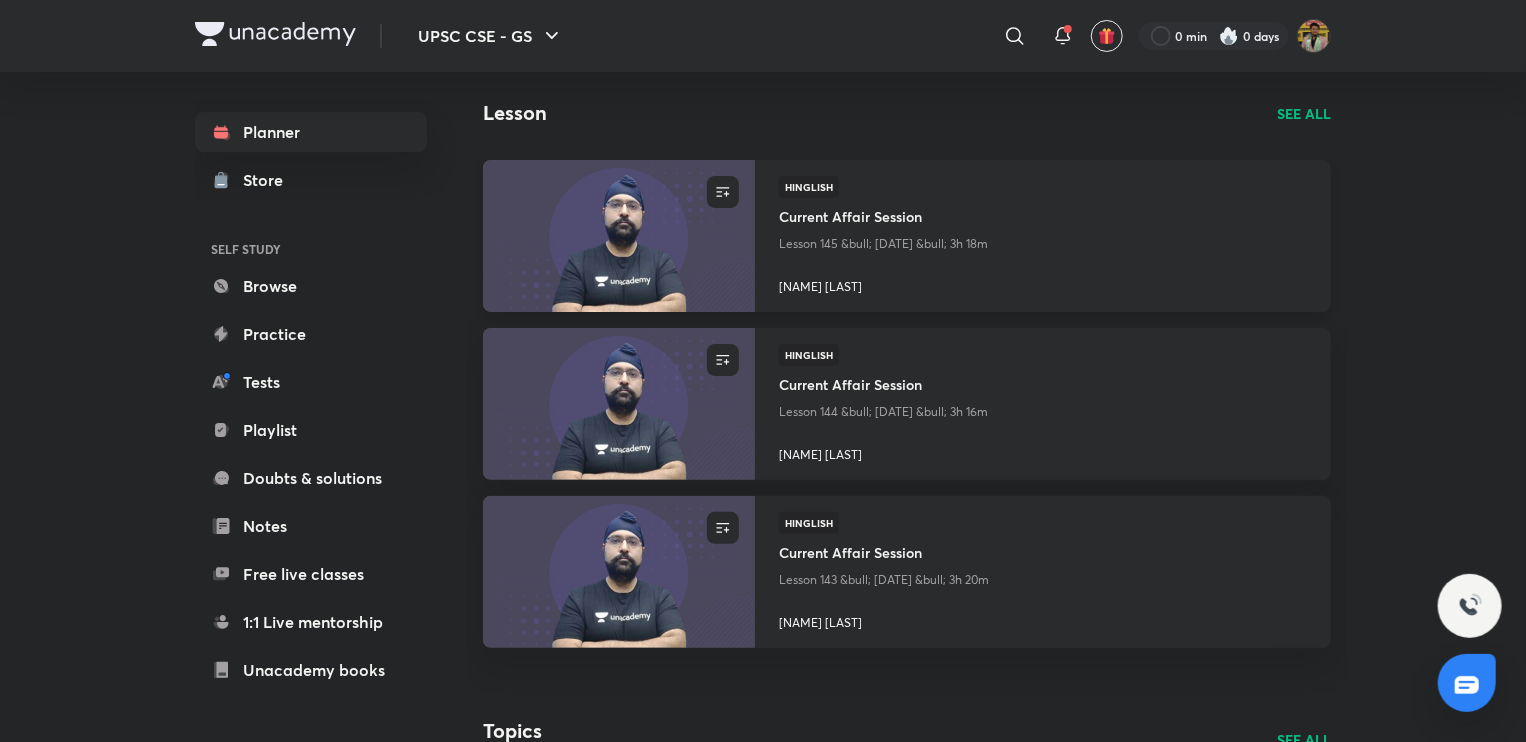 click at bounding box center [618, 235] 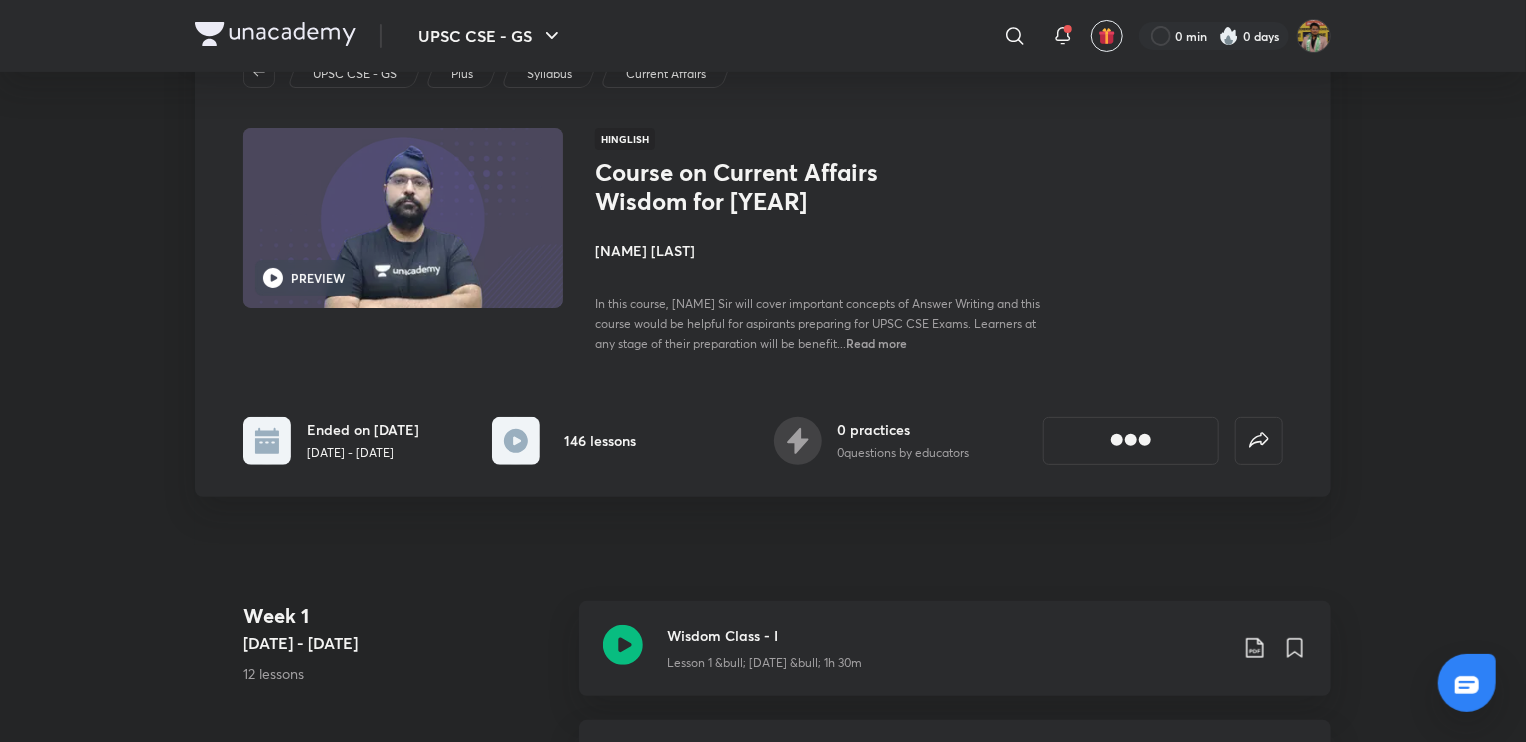 scroll, scrollTop: 0, scrollLeft: 0, axis: both 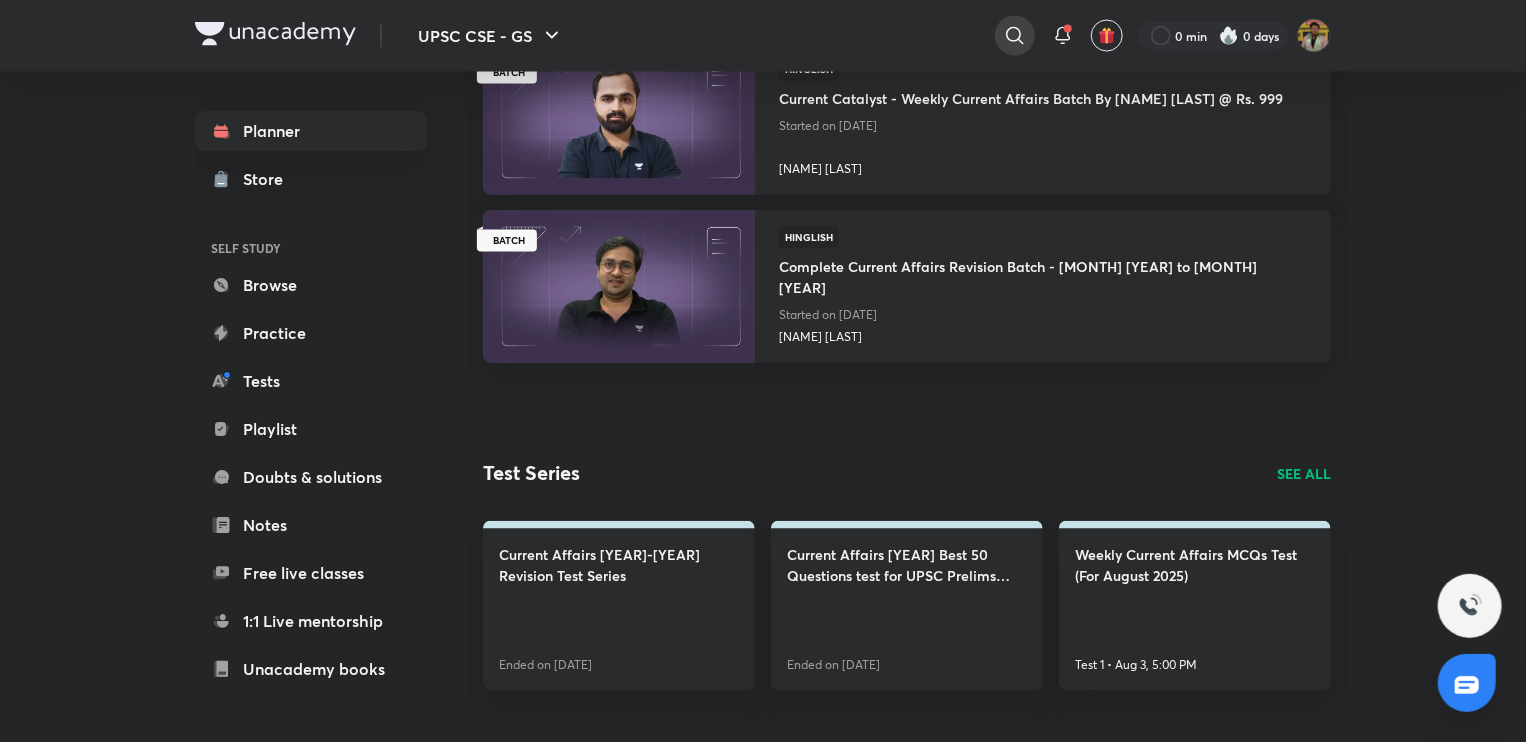 click at bounding box center (1015, 36) 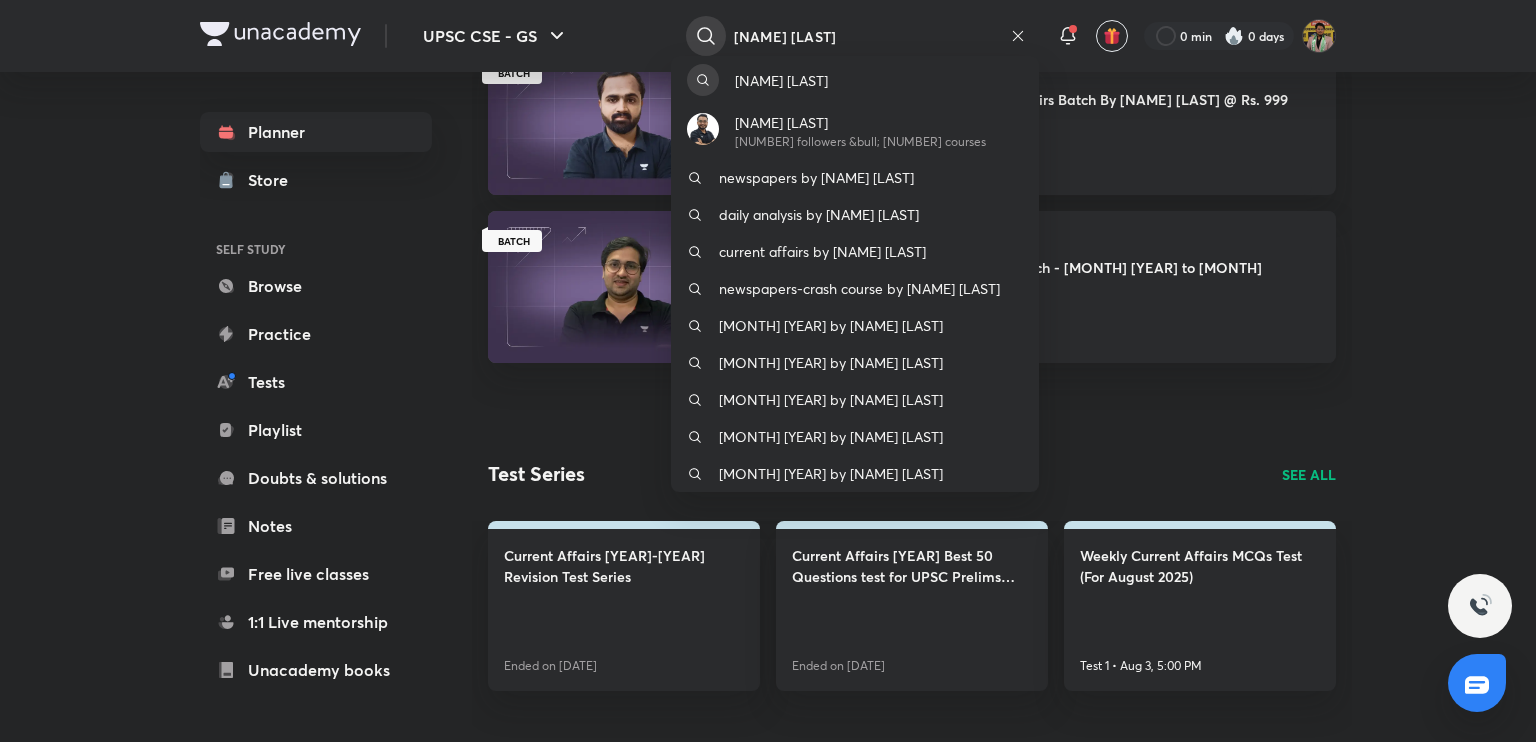 type on "[NAME] [LAST]" 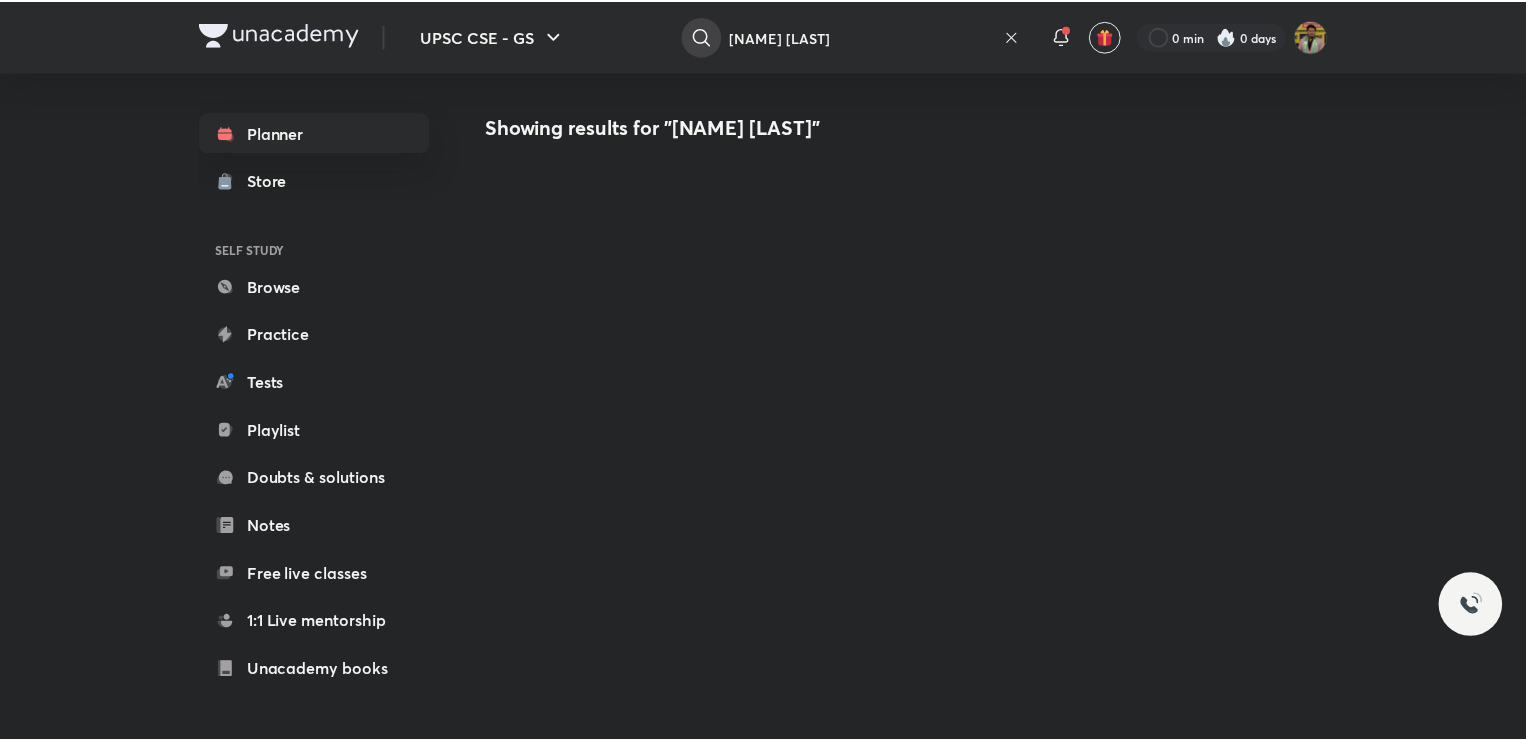 scroll, scrollTop: 0, scrollLeft: 0, axis: both 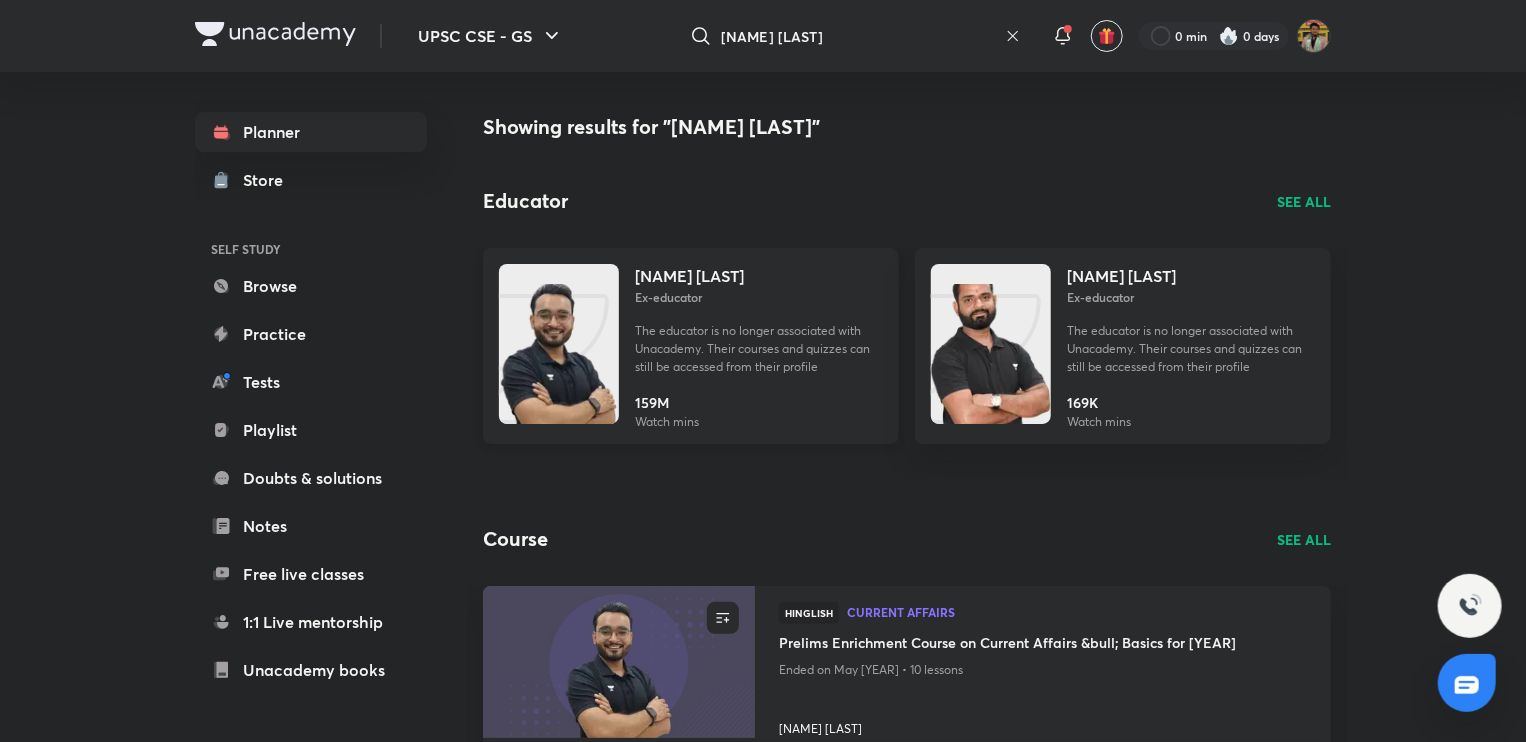 click on "Ex-educator" at bounding box center [759, 297] 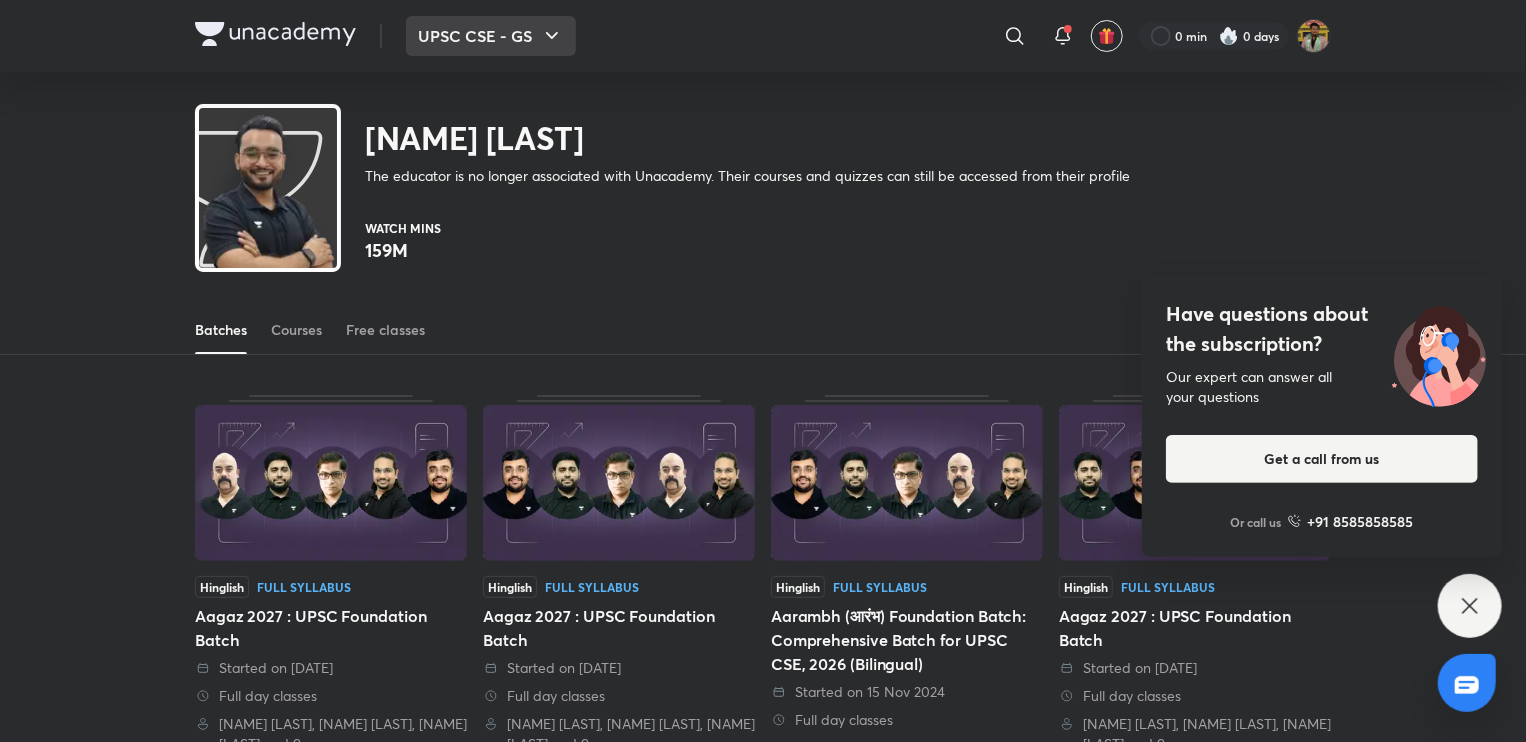 click on "UPSC CSE - GS" at bounding box center (491, 36) 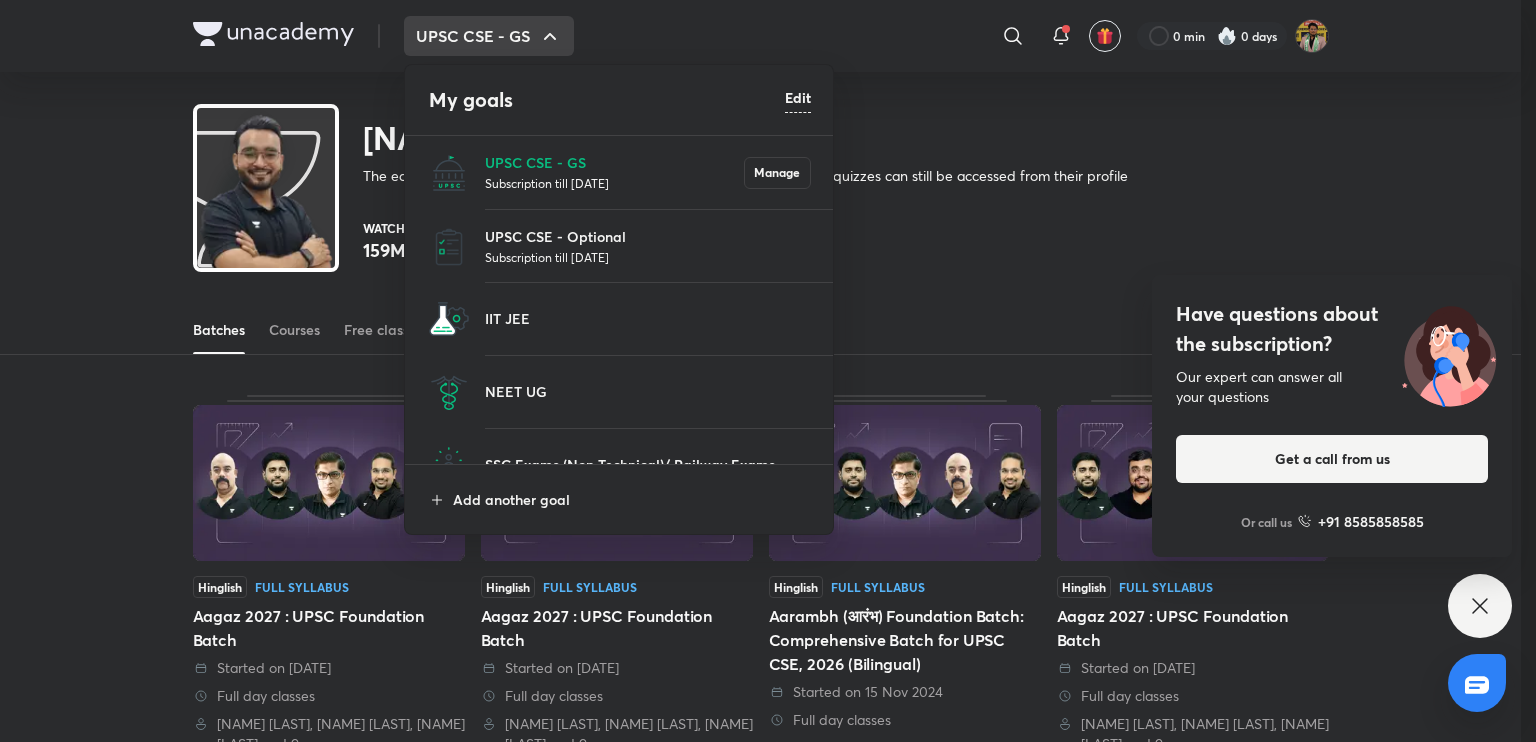 click on "UPSC CSE - Optional Subscription till [DATE]" at bounding box center [620, 246] 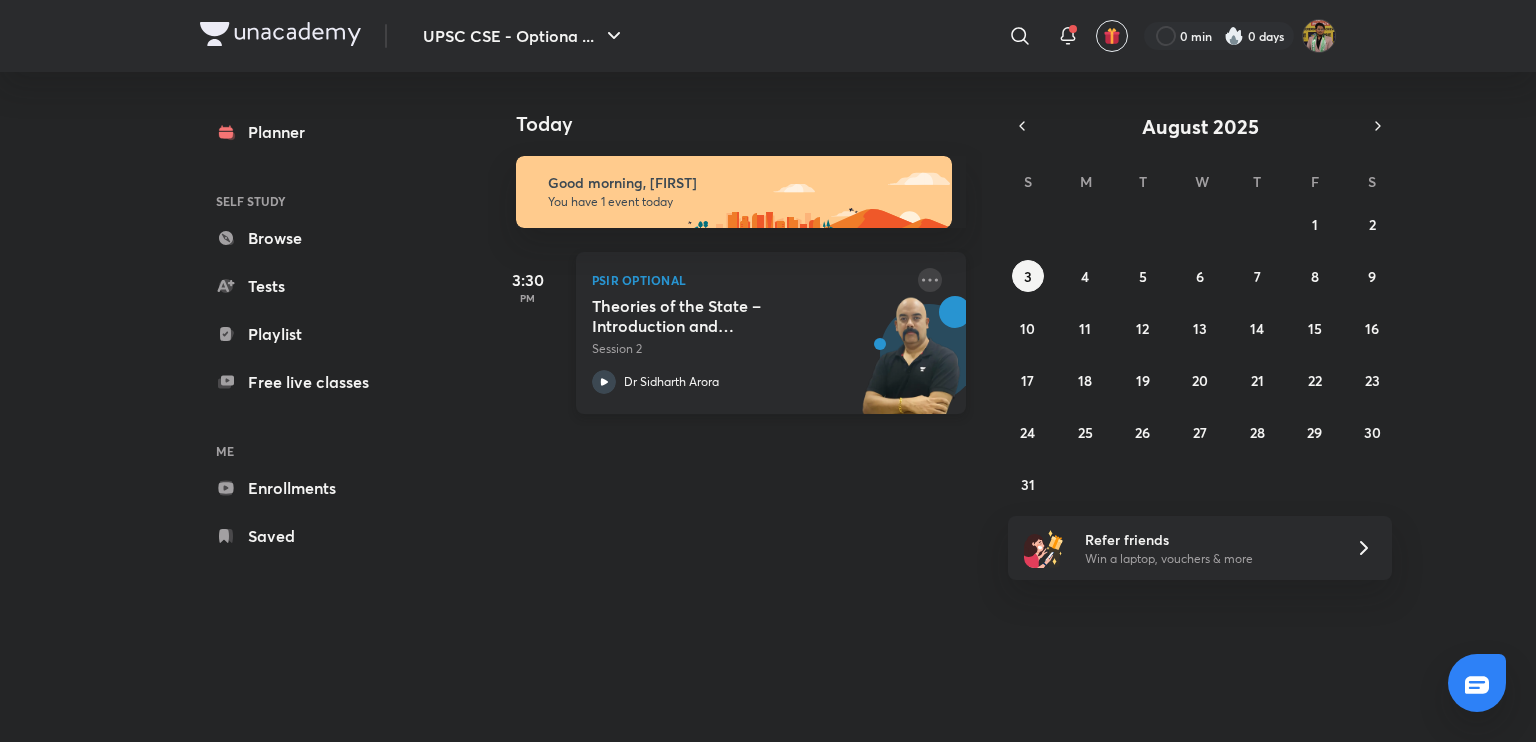 click 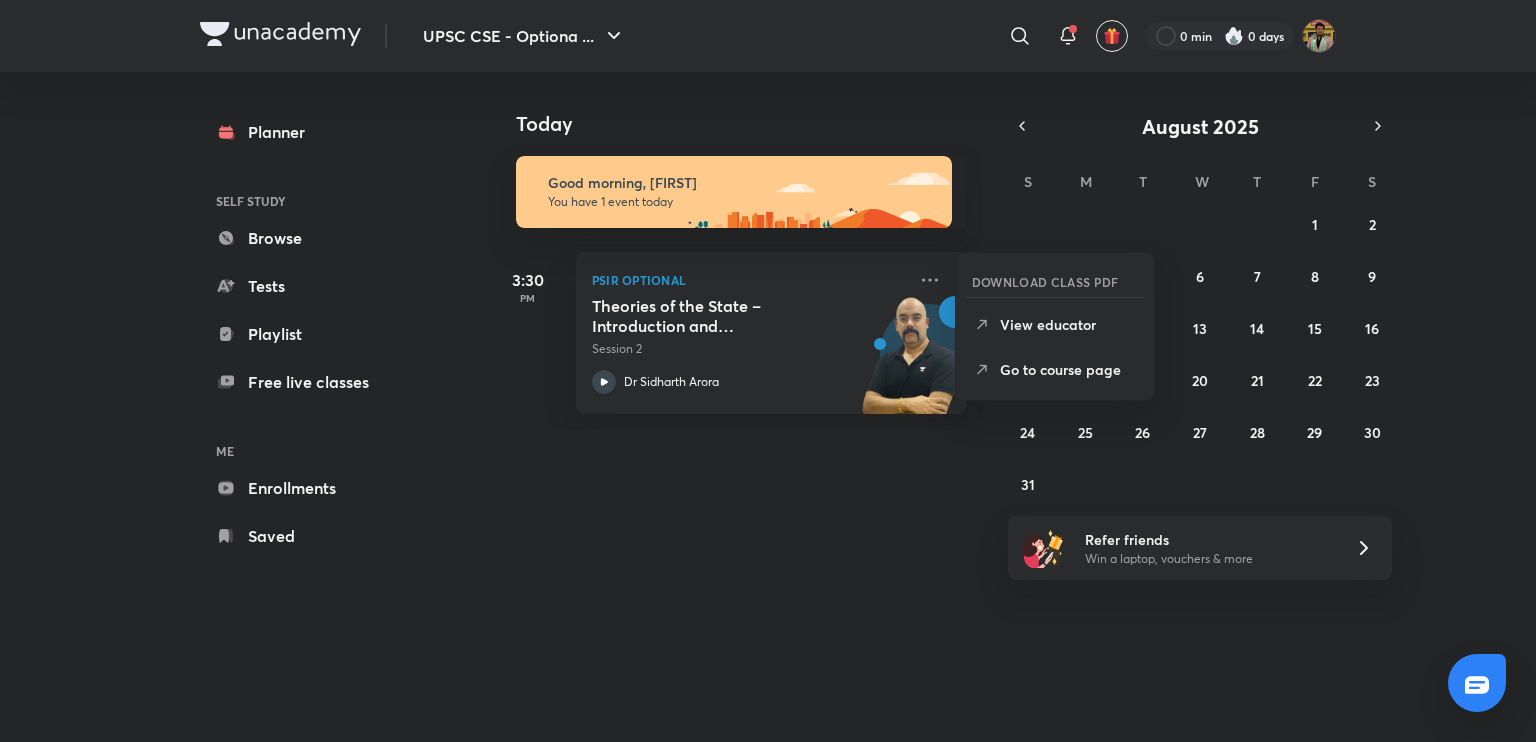 click on "Go to course page" at bounding box center [1069, 369] 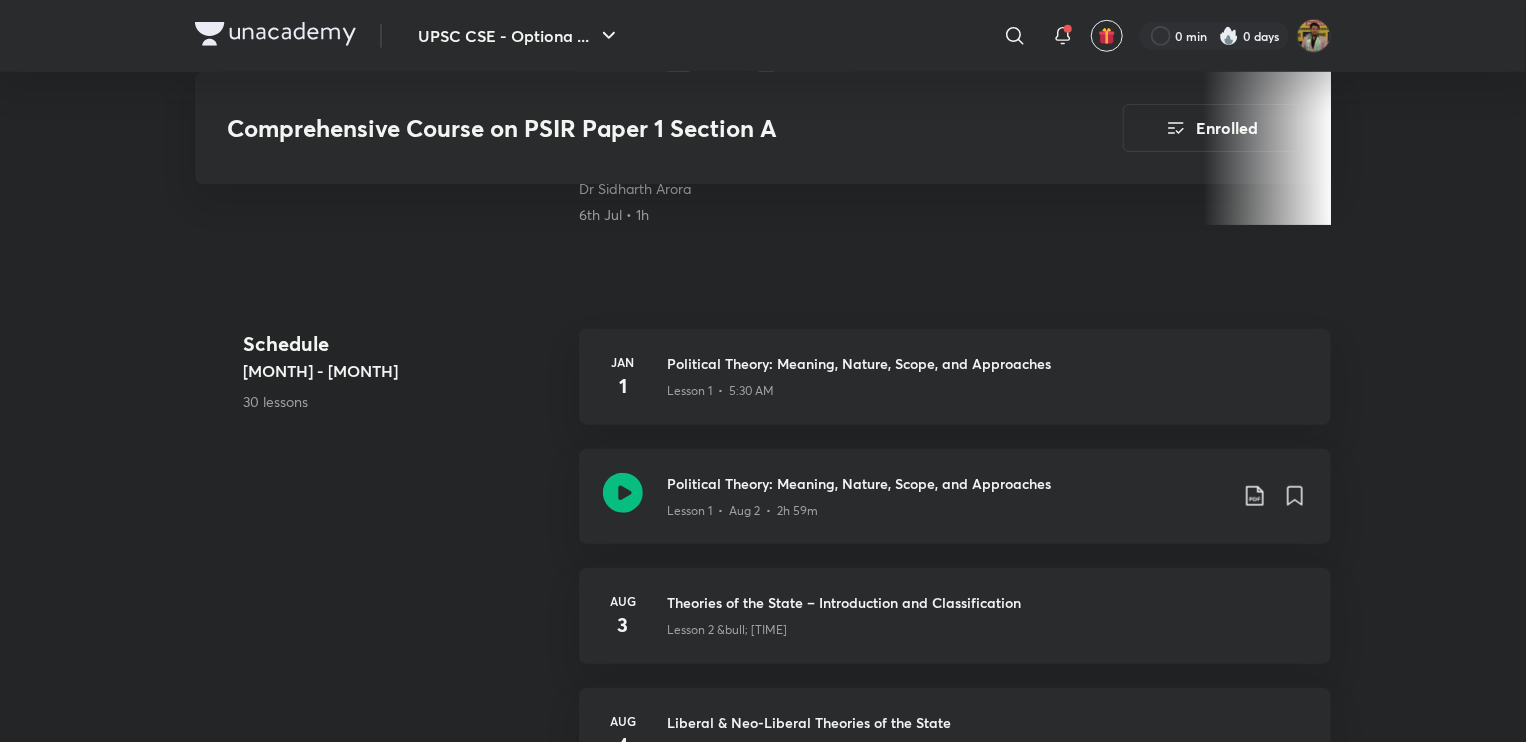 scroll, scrollTop: 800, scrollLeft: 0, axis: vertical 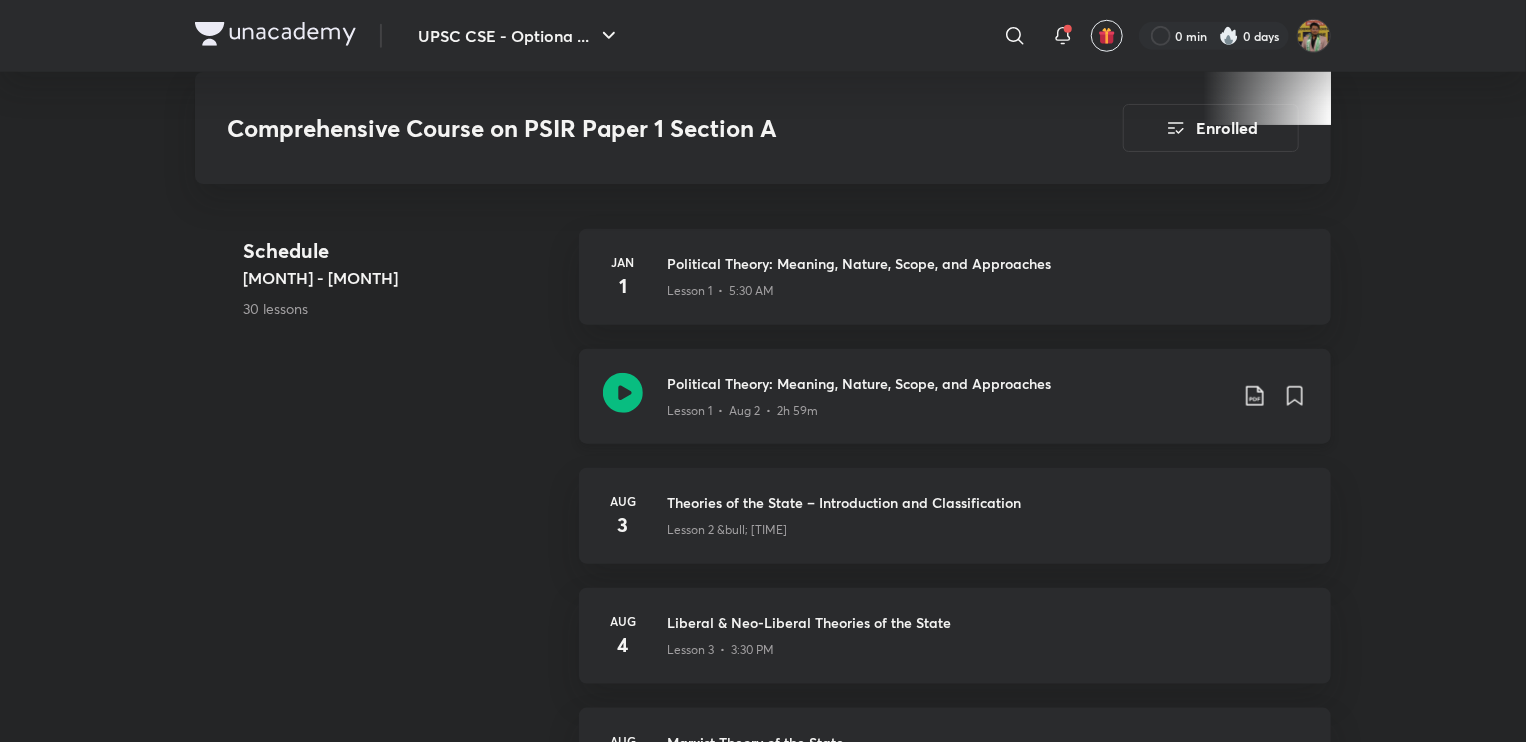 click on "Lesson 1  •  Aug 2  •  2h 59m" at bounding box center [947, 407] 